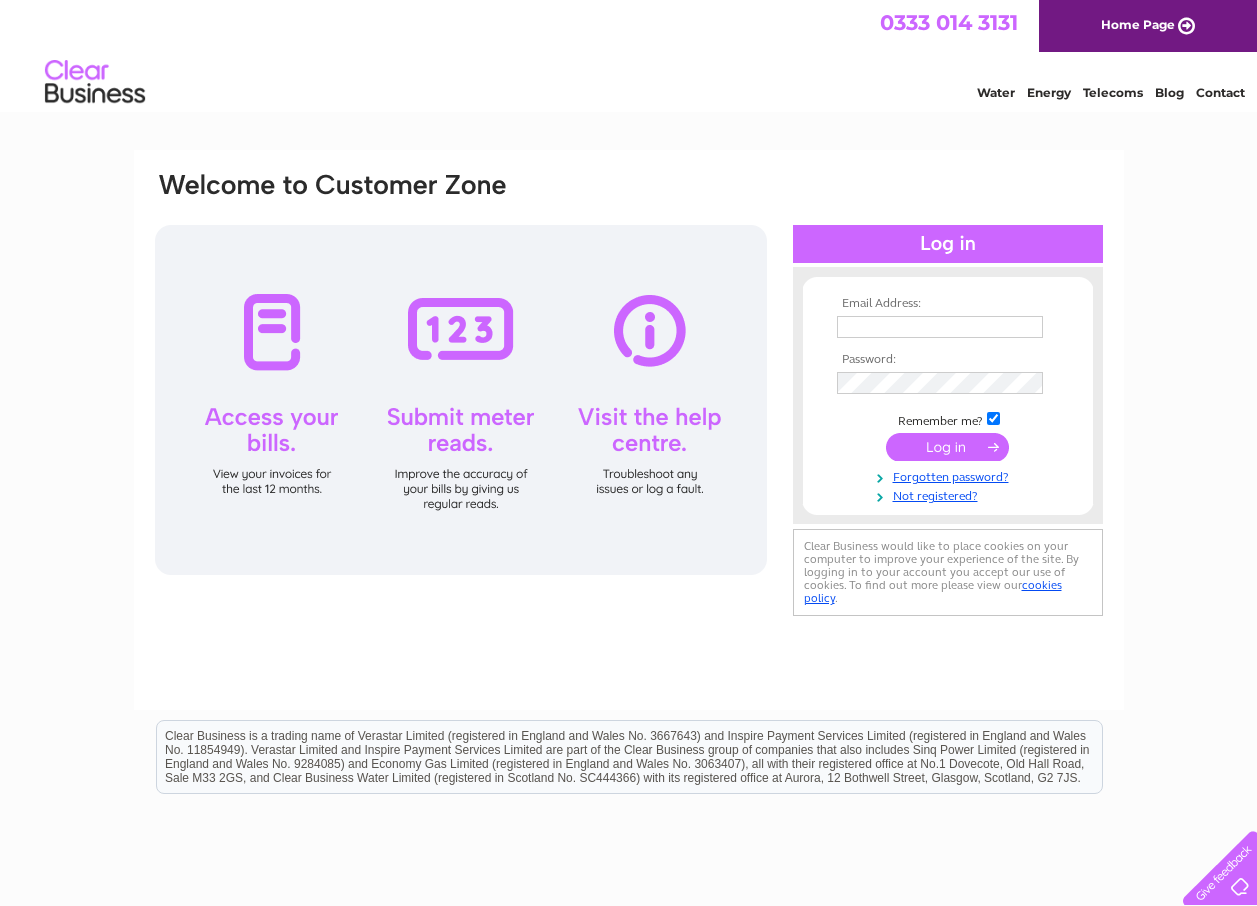scroll, scrollTop: 0, scrollLeft: 0, axis: both 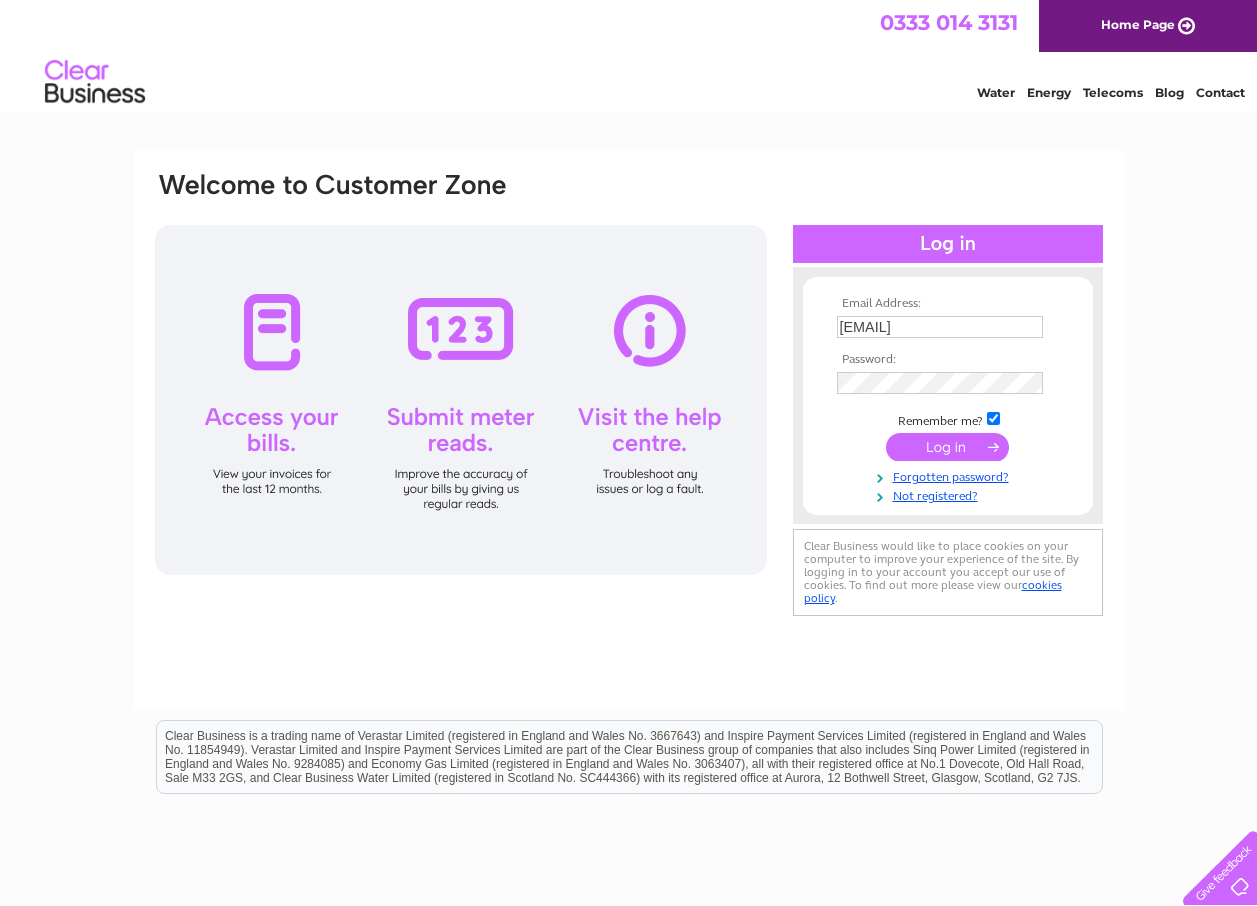 click at bounding box center (947, 447) 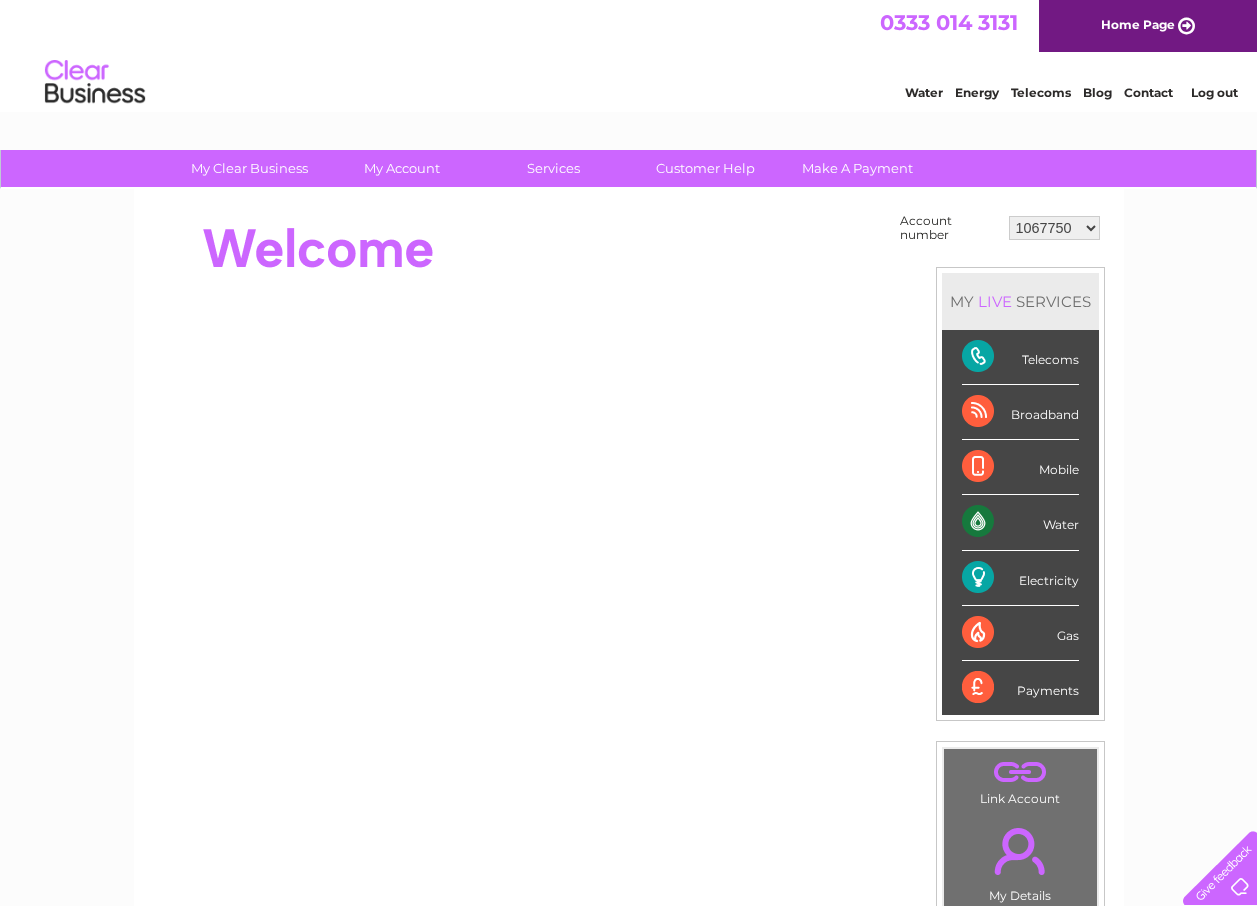 scroll, scrollTop: 0, scrollLeft: 0, axis: both 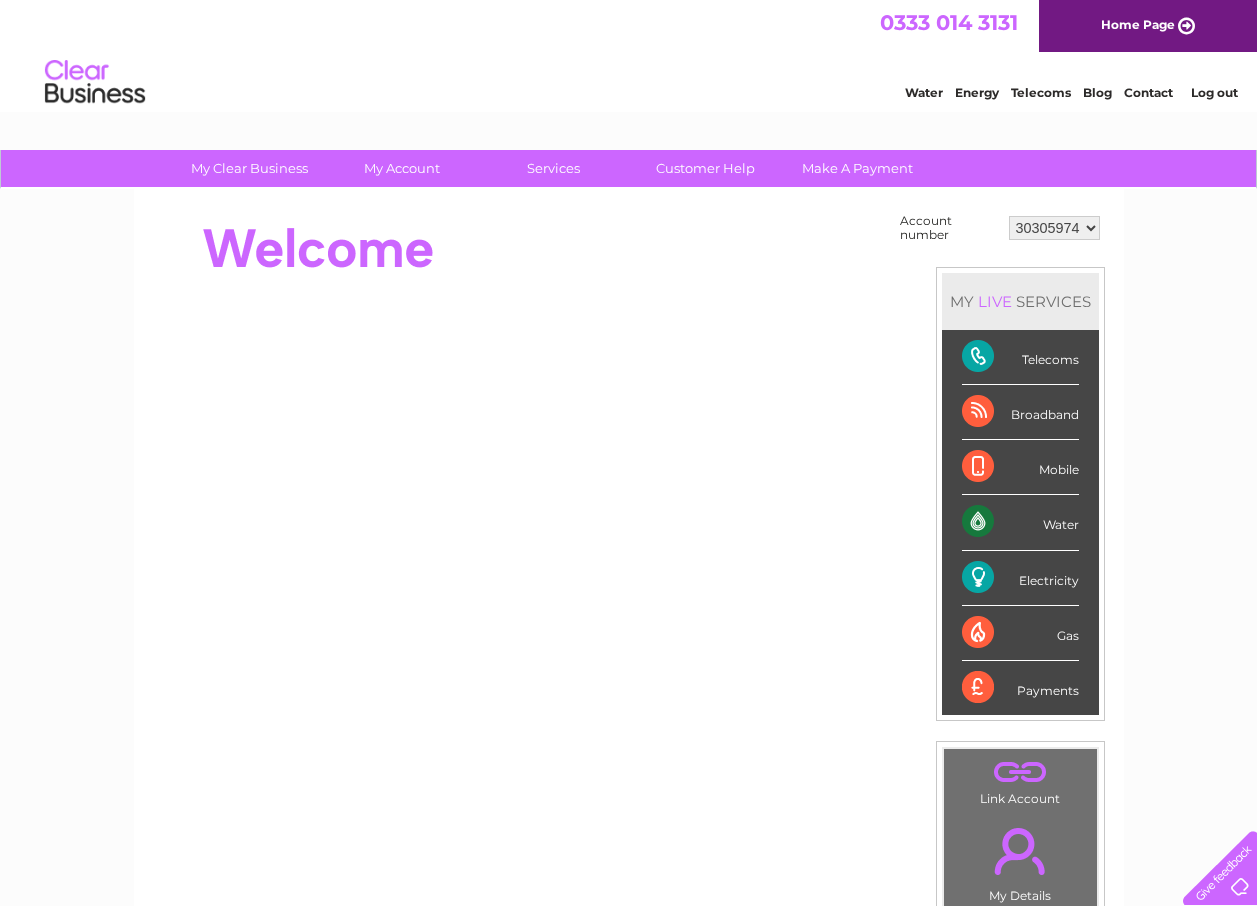 click on "1067750
30305974
30305975
30305976
30305977" at bounding box center [1054, 228] 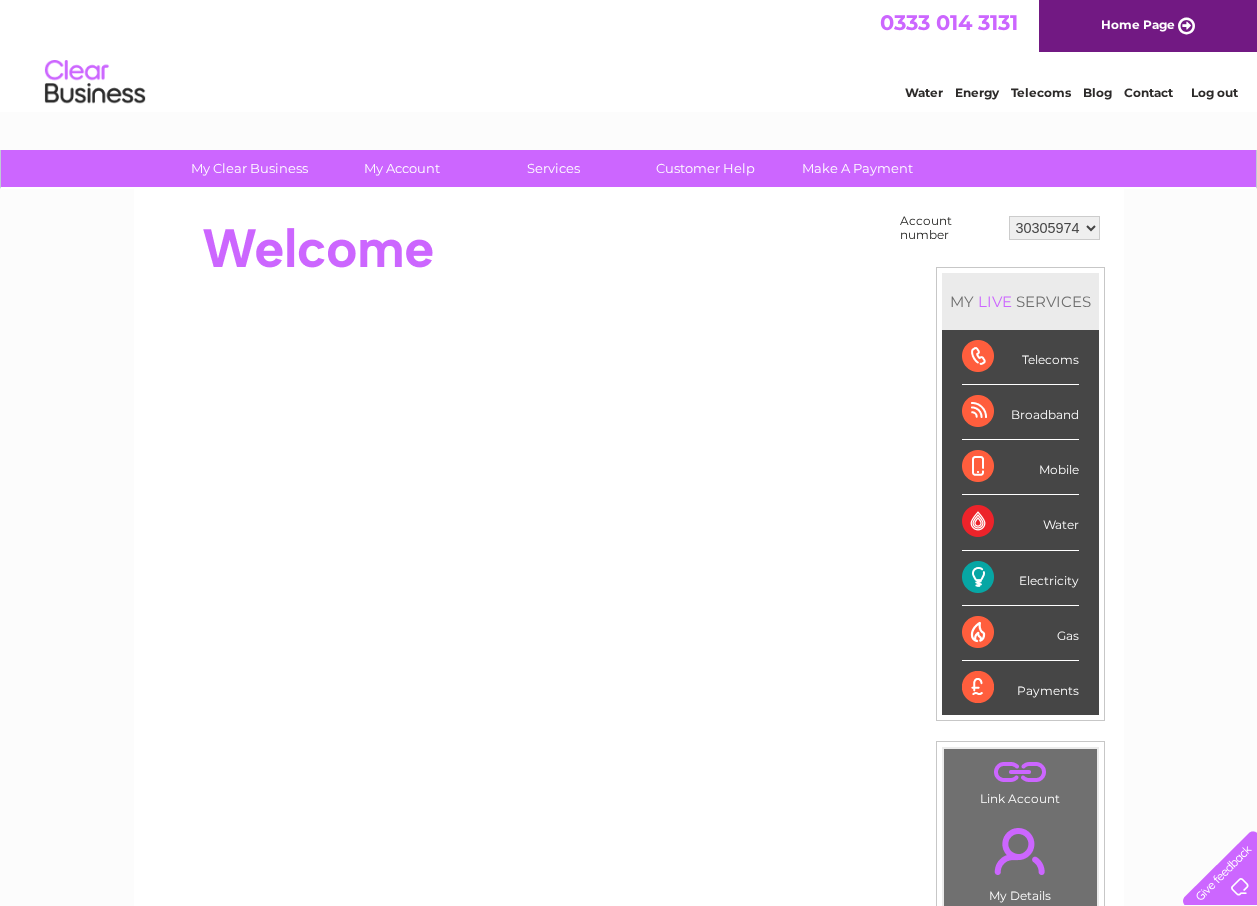 scroll, scrollTop: 0, scrollLeft: 0, axis: both 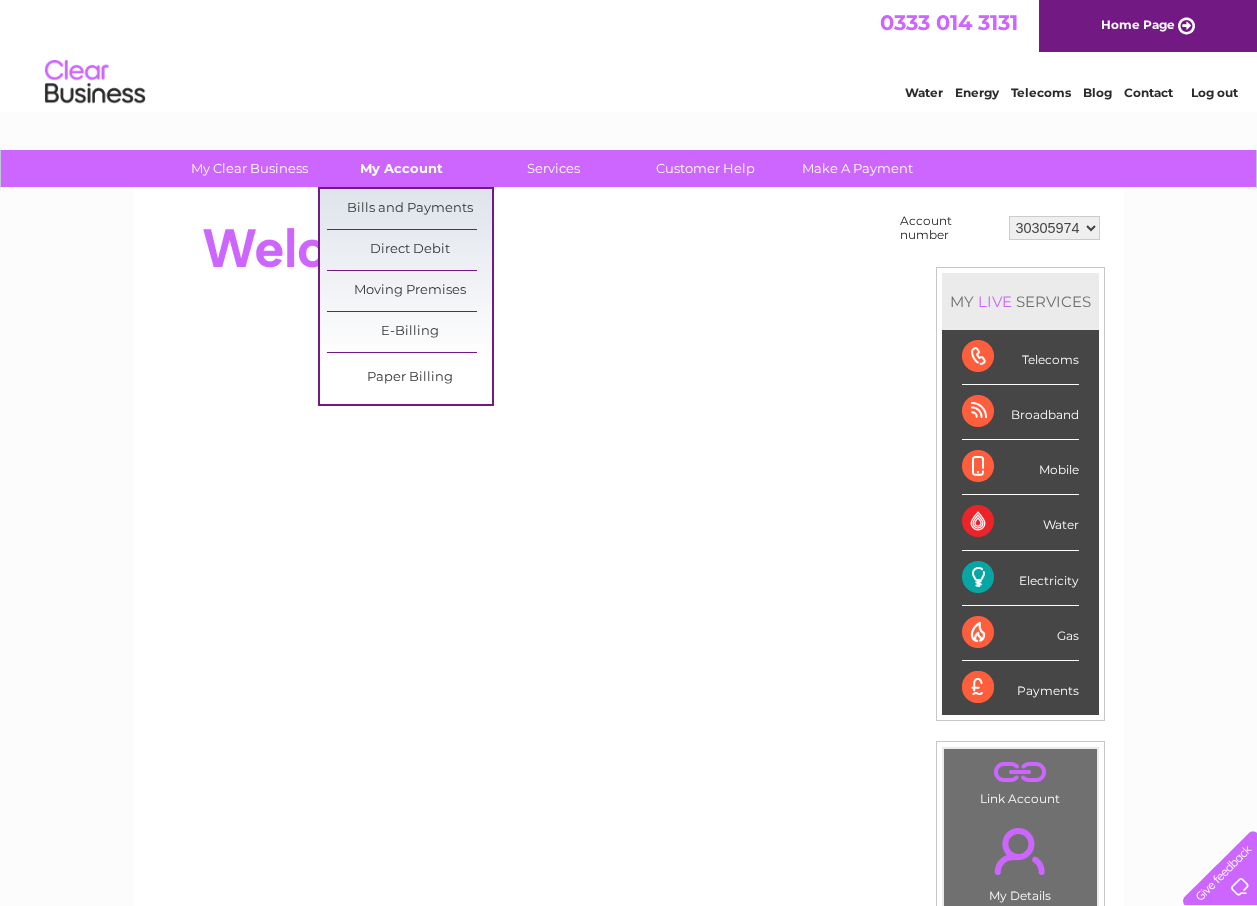 click on "My Account" at bounding box center [401, 168] 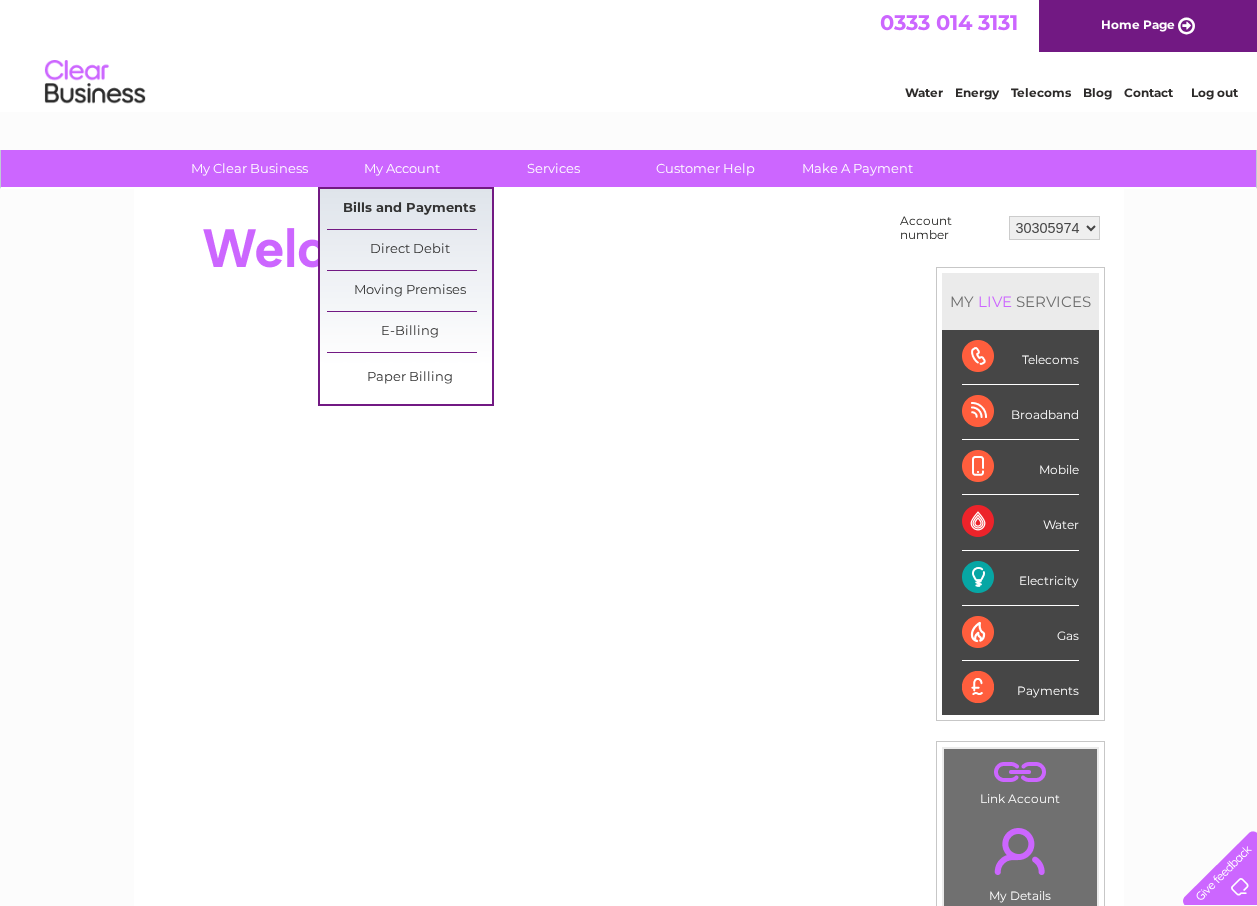 click on "Bills and Payments" at bounding box center [409, 209] 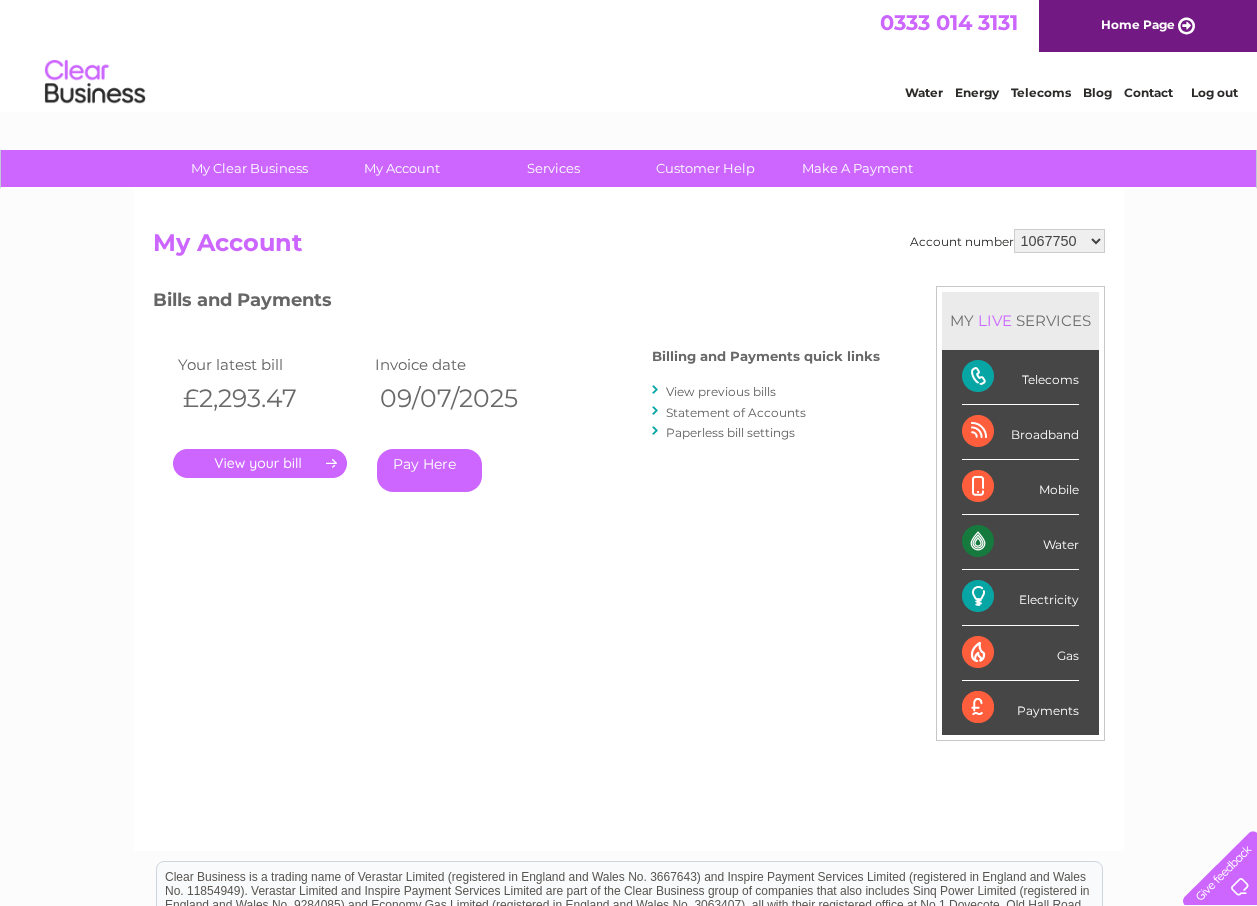 scroll, scrollTop: 0, scrollLeft: 0, axis: both 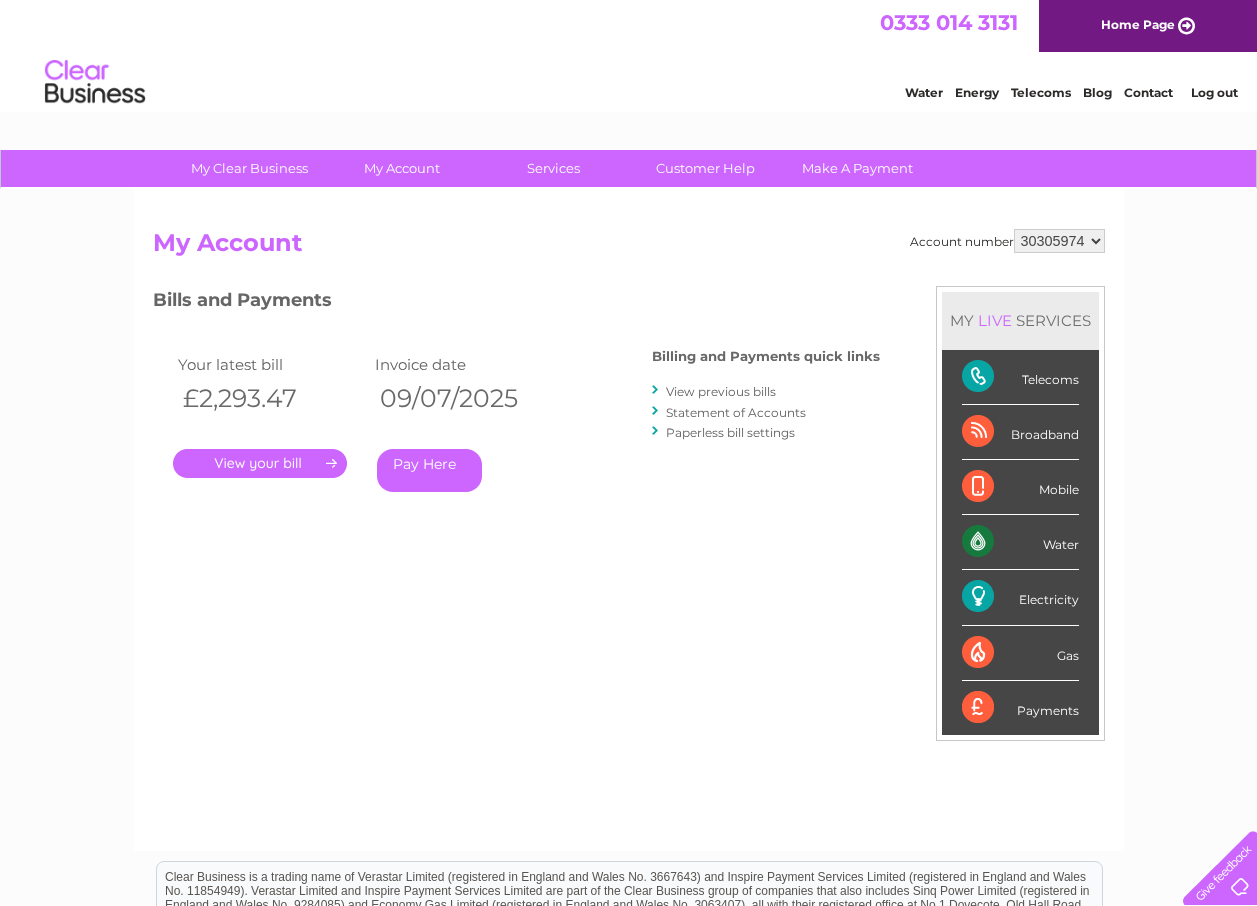 click on "1067750
30305974
30305975
30305976
30305977" at bounding box center (1059, 241) 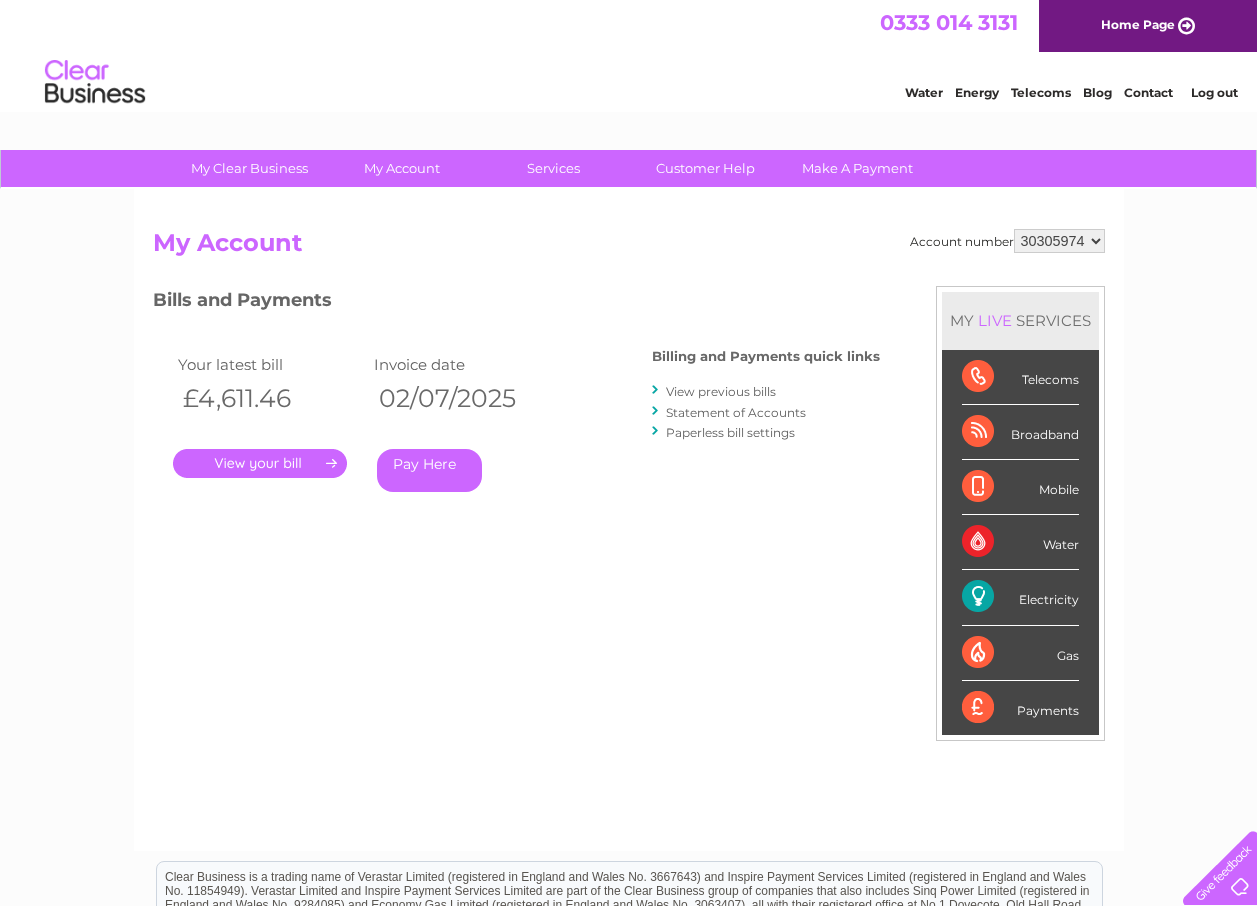 scroll, scrollTop: 0, scrollLeft: 0, axis: both 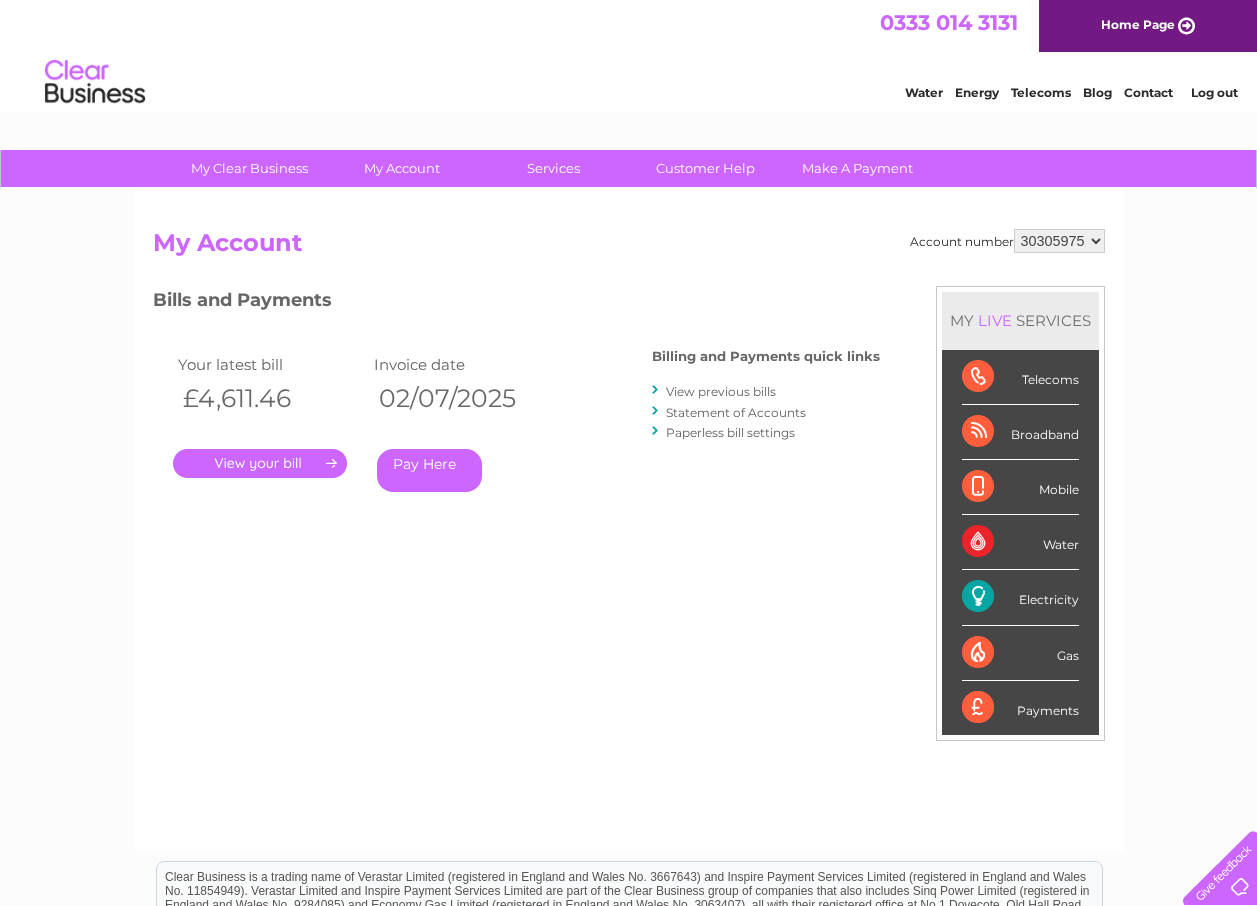 click on "1067750
30305974
30305975
30305976
30305977" at bounding box center [1059, 241] 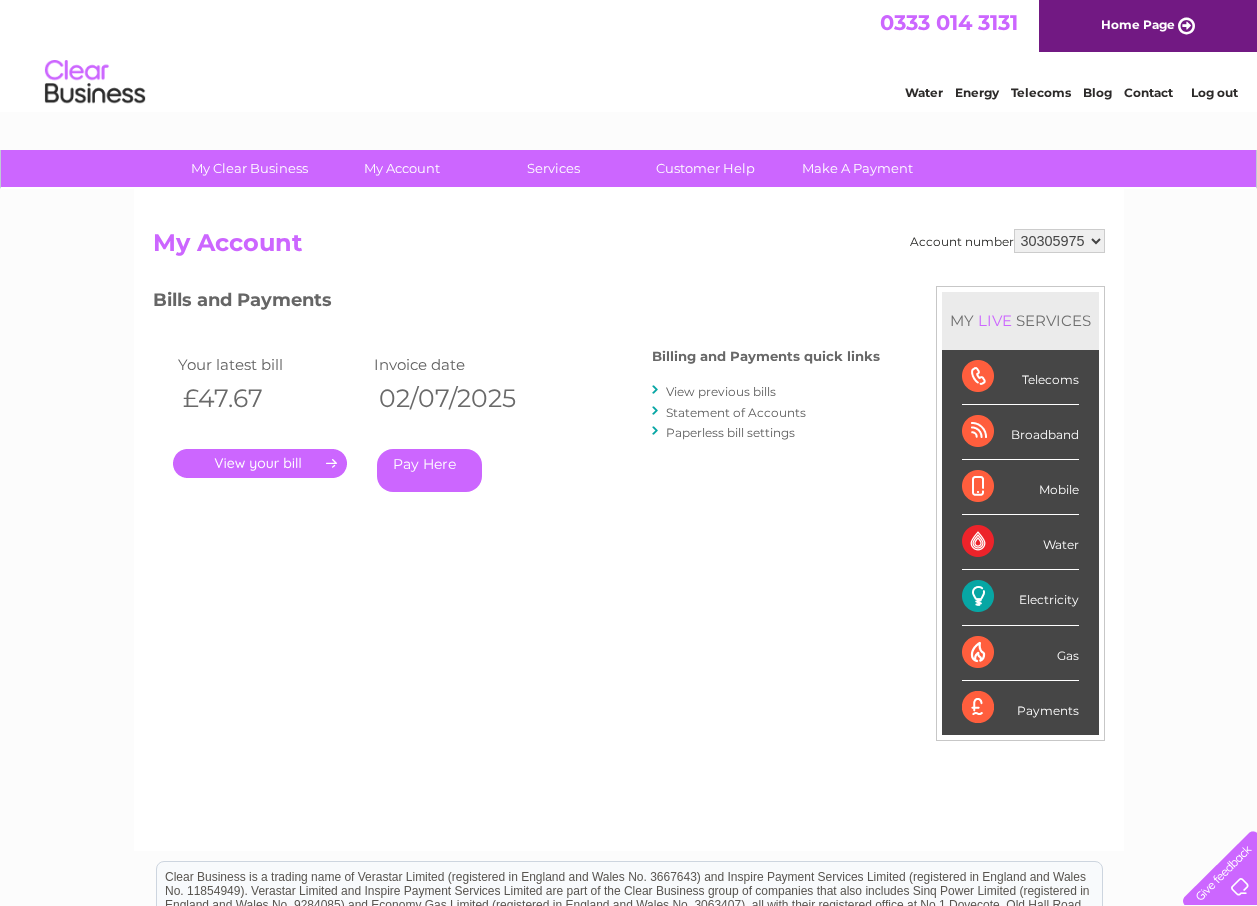 scroll, scrollTop: 0, scrollLeft: 0, axis: both 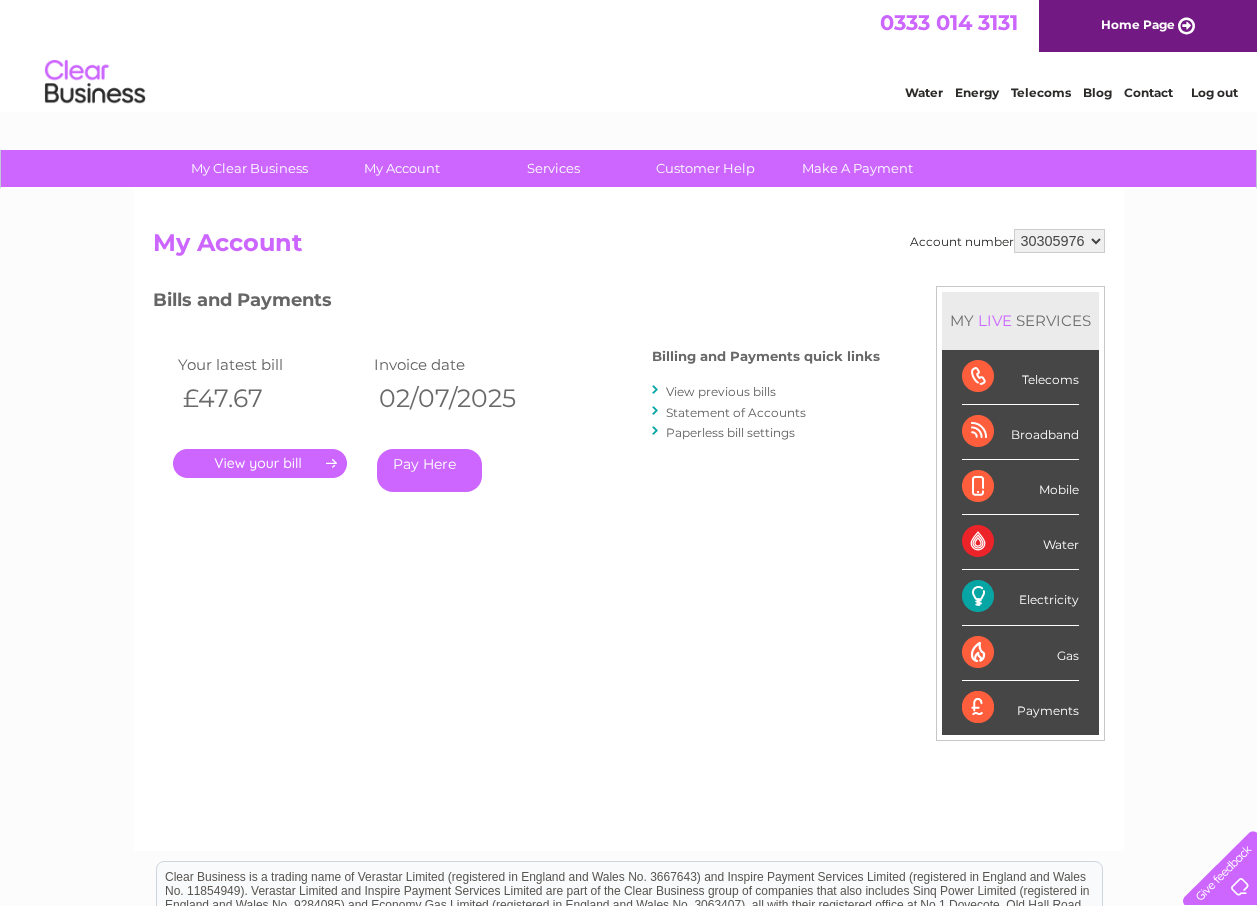 click on "1067750
30305974
30305975
30305976
30305977" at bounding box center (1059, 241) 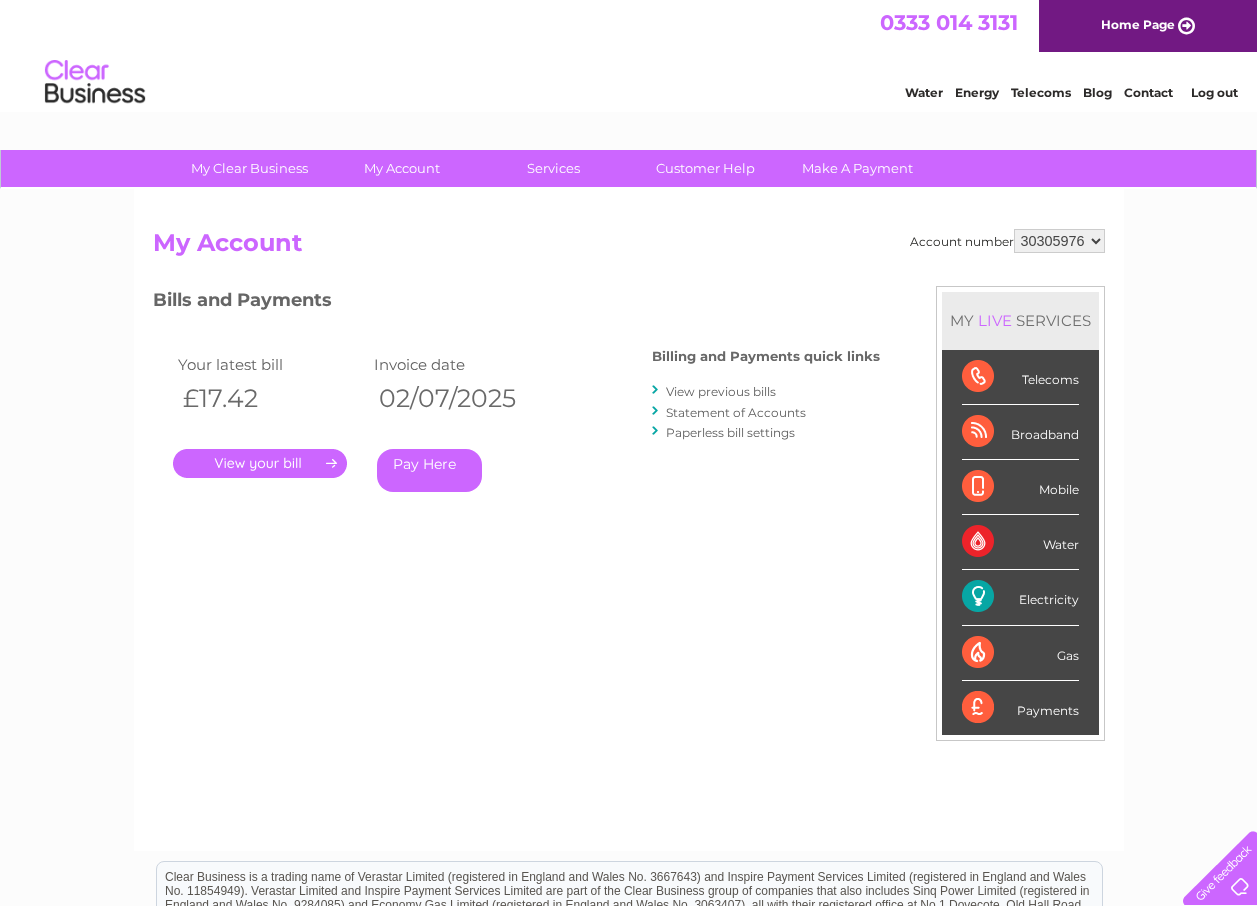 scroll, scrollTop: 0, scrollLeft: 0, axis: both 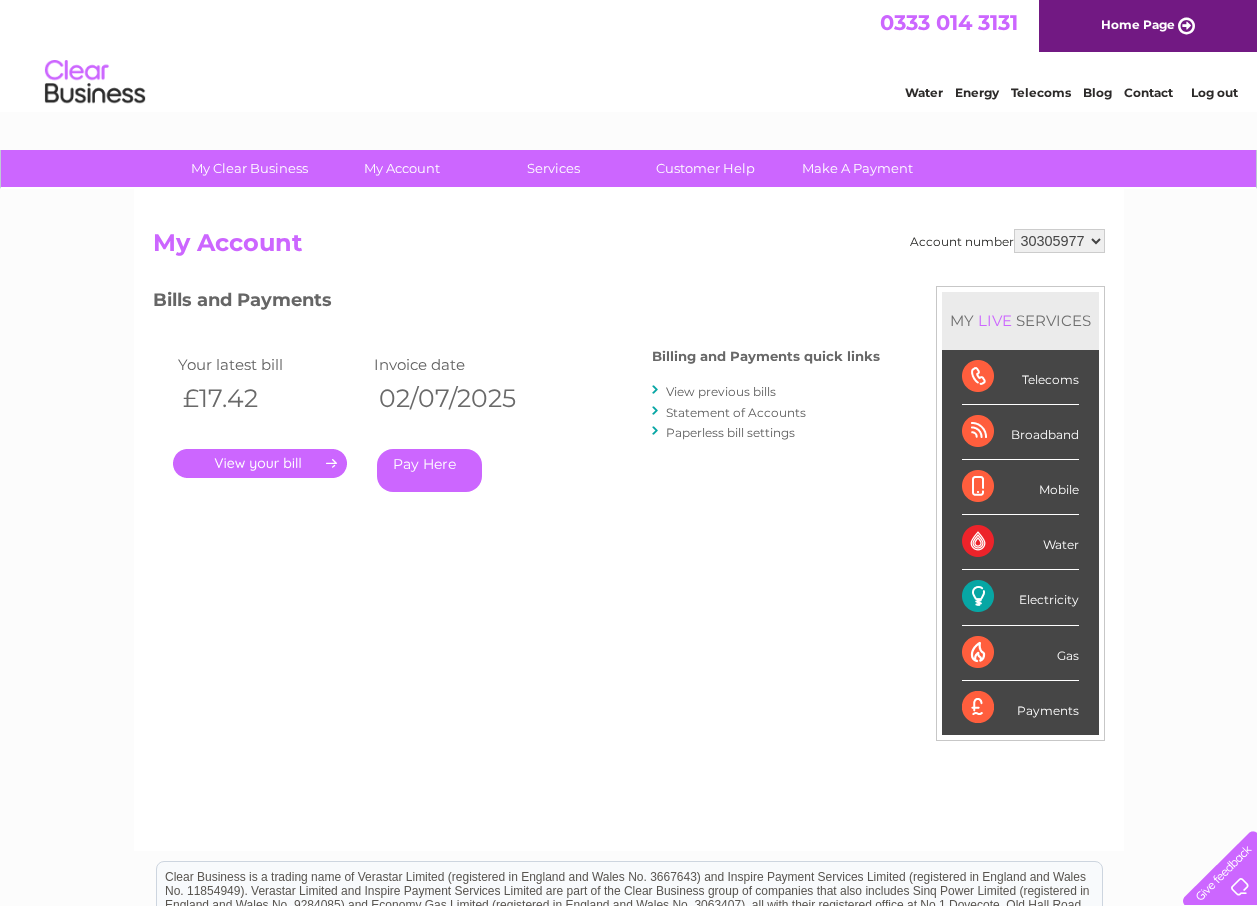 click on "1067750
30305974
30305975
30305976
30305977" at bounding box center (1059, 241) 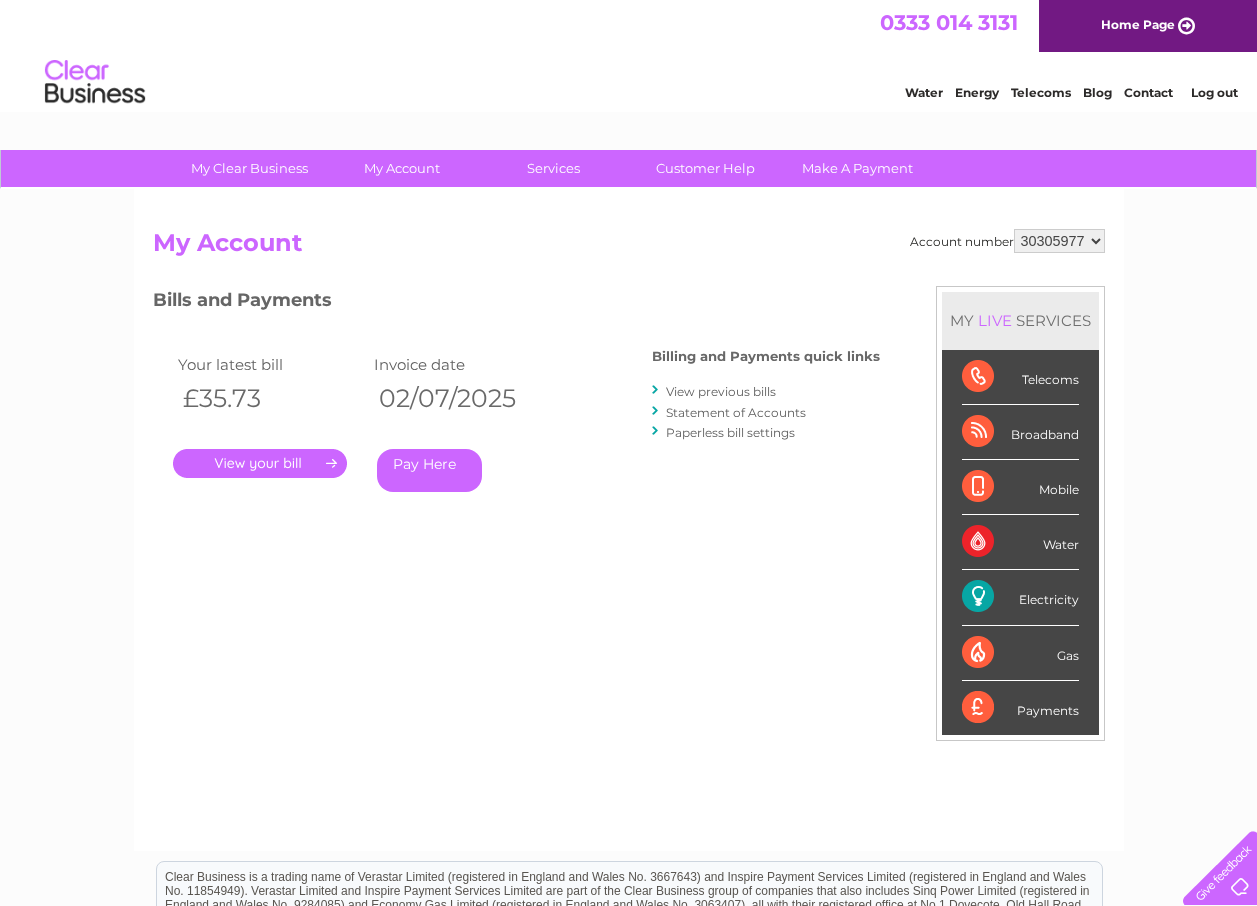 scroll, scrollTop: 0, scrollLeft: 0, axis: both 